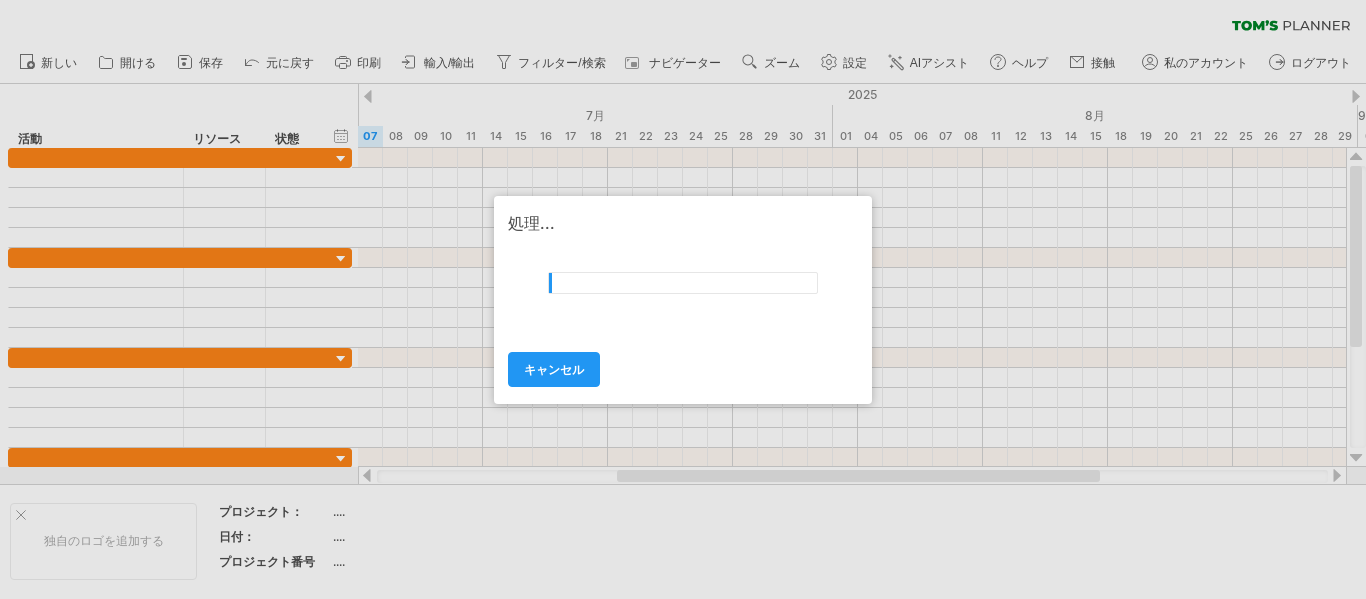 scroll, scrollTop: 0, scrollLeft: 0, axis: both 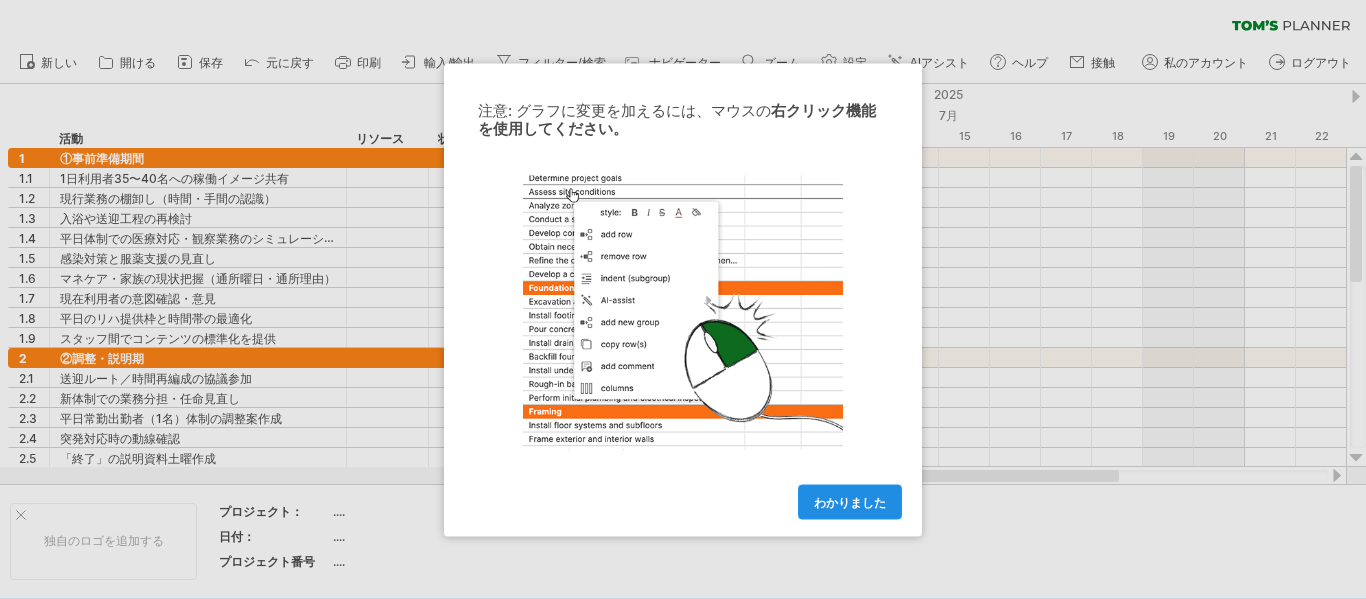click on "わかりました" at bounding box center (850, 501) 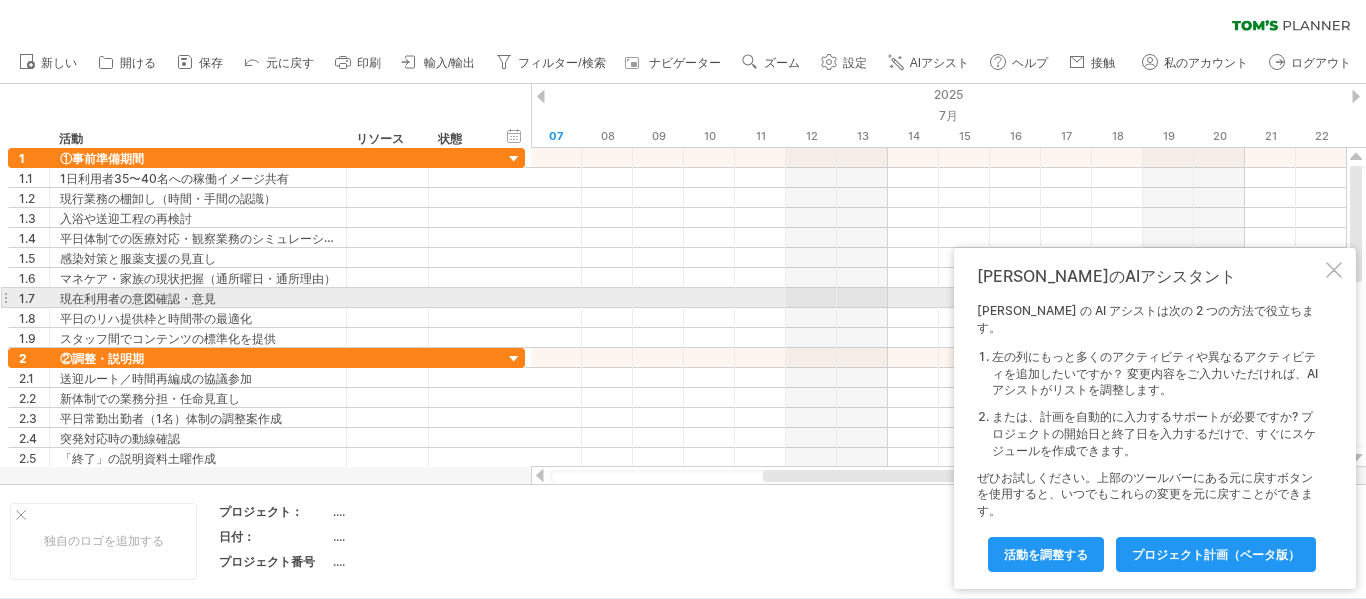 click at bounding box center (1334, 270) 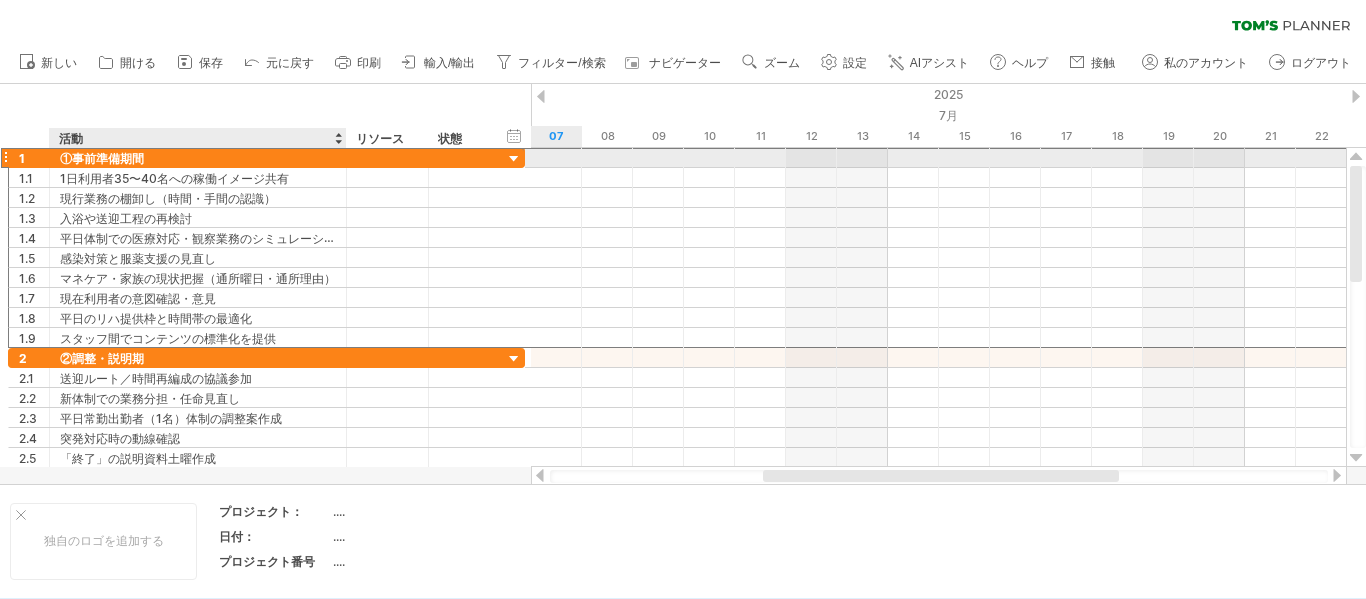 drag, startPoint x: 177, startPoint y: 160, endPoint x: 418, endPoint y: 165, distance: 241.05186 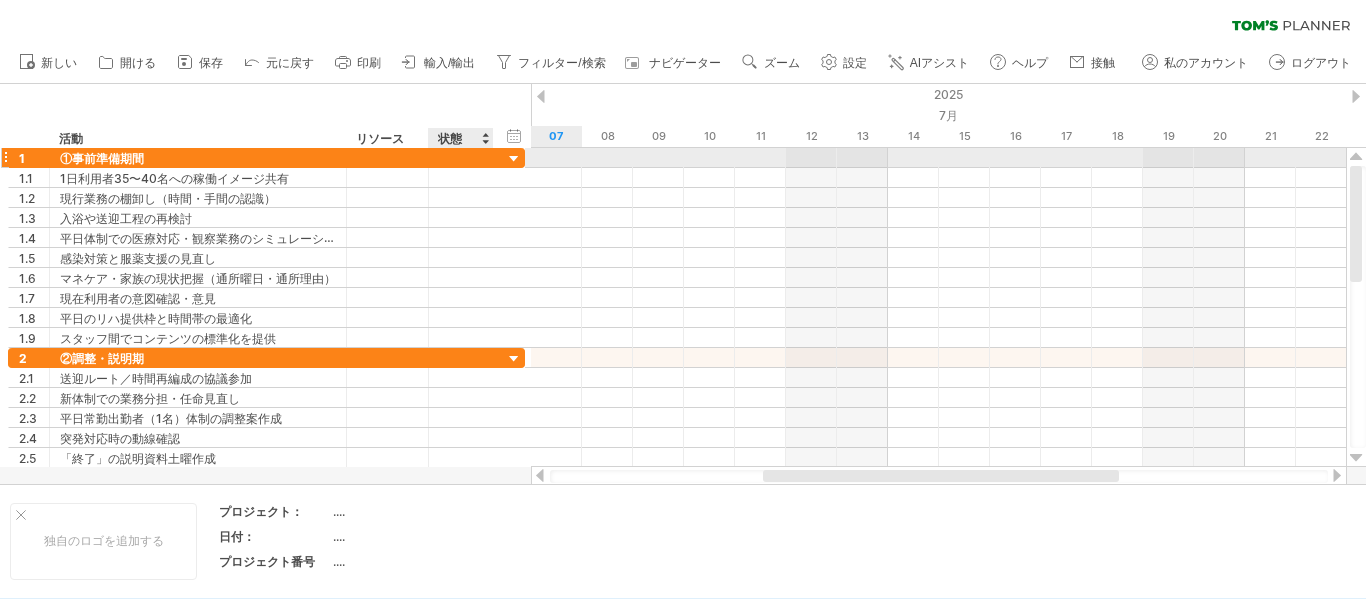 click at bounding box center (514, 159) 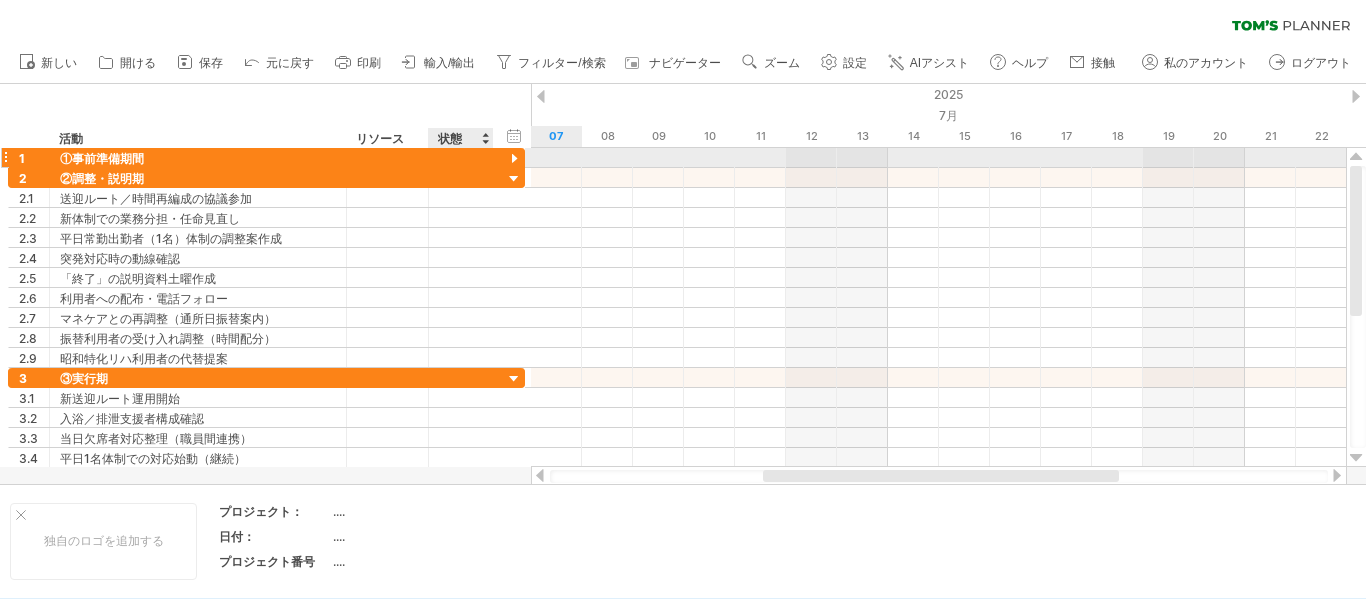 click at bounding box center (514, 159) 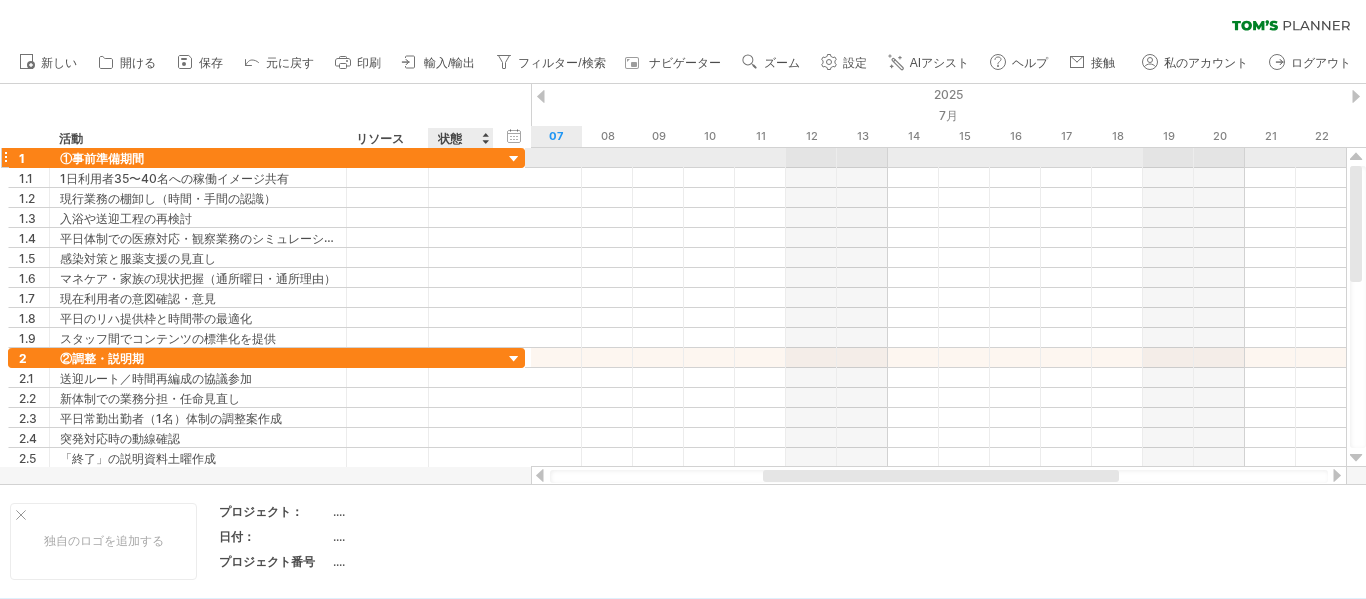 click at bounding box center [514, 159] 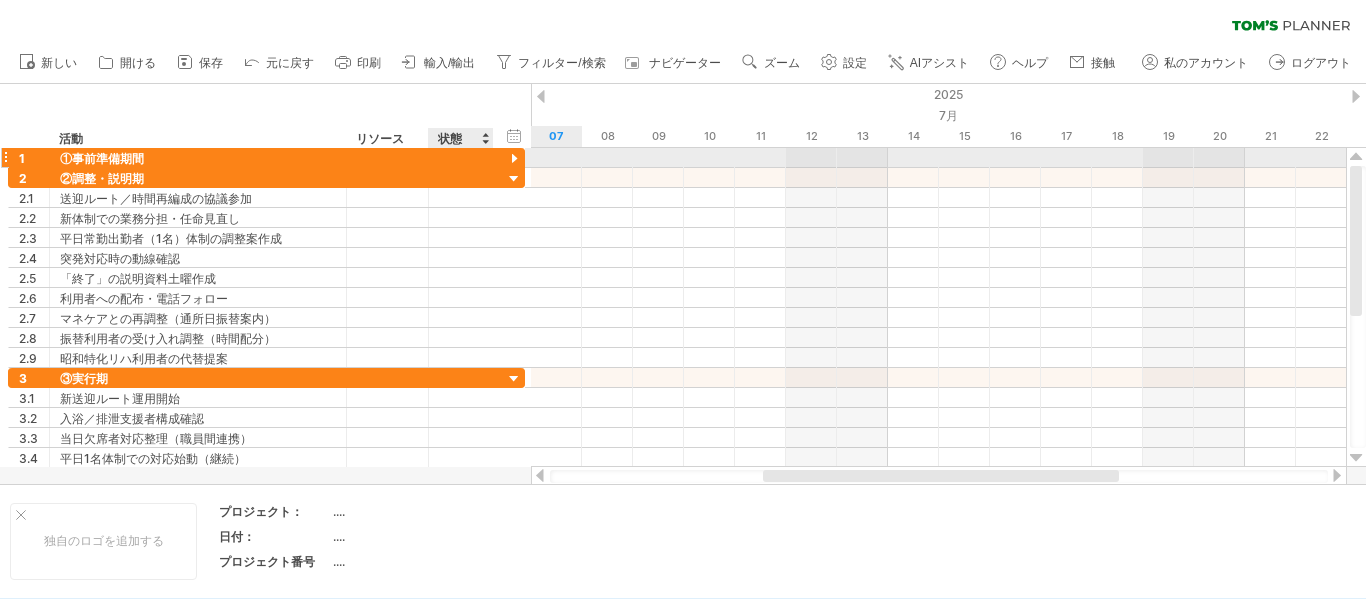 click at bounding box center [514, 159] 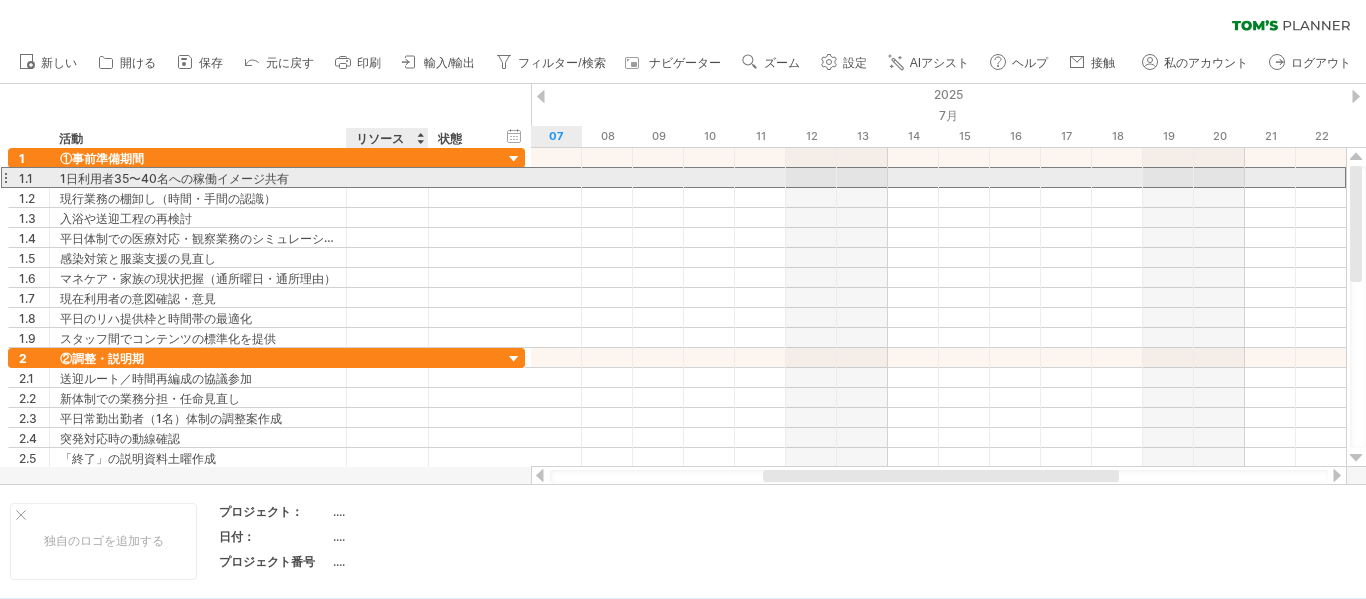click at bounding box center [387, 177] 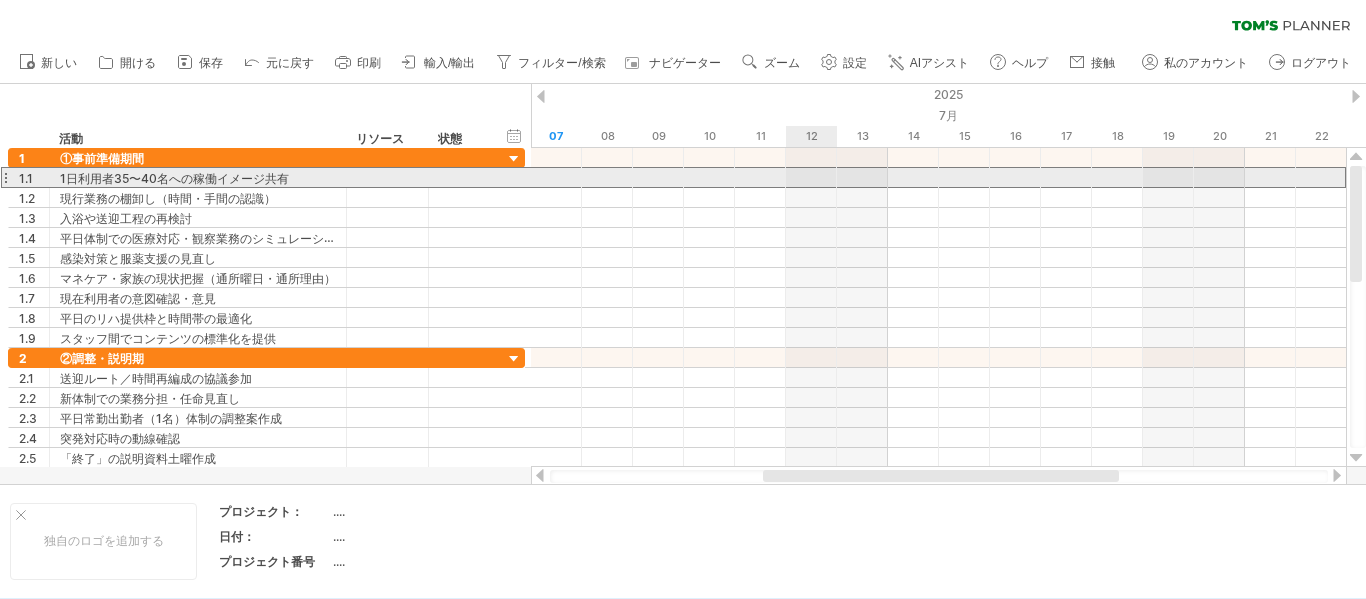 drag, startPoint x: 402, startPoint y: 181, endPoint x: 823, endPoint y: 182, distance: 421.0012 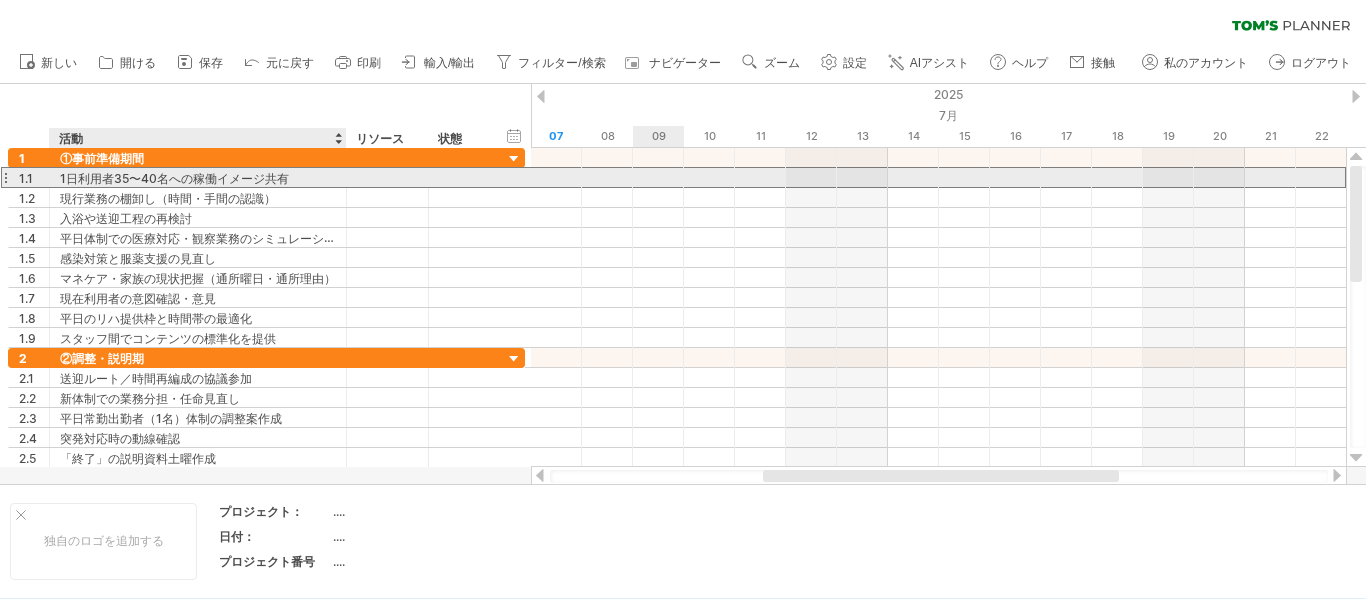 click on "1日利用者35〜40名への稼働イメージ共有" at bounding box center [174, 178] 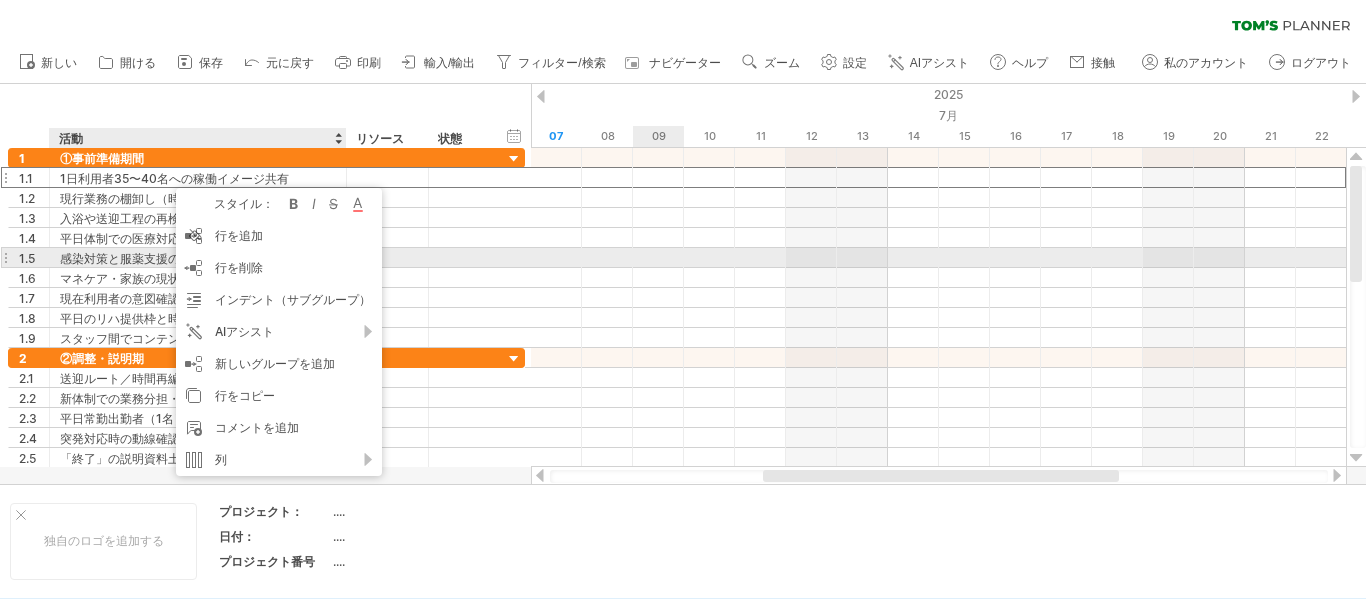 click on "感染対策と服薬支援の見直し" at bounding box center (138, 258) 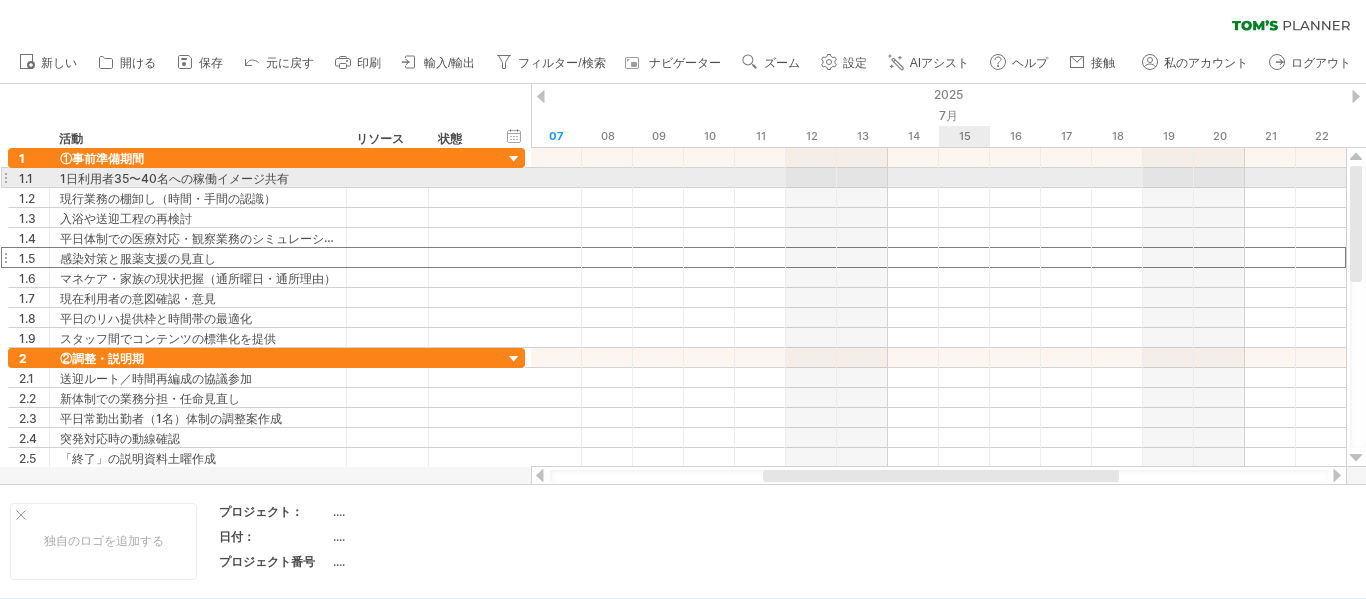 click at bounding box center (938, 178) 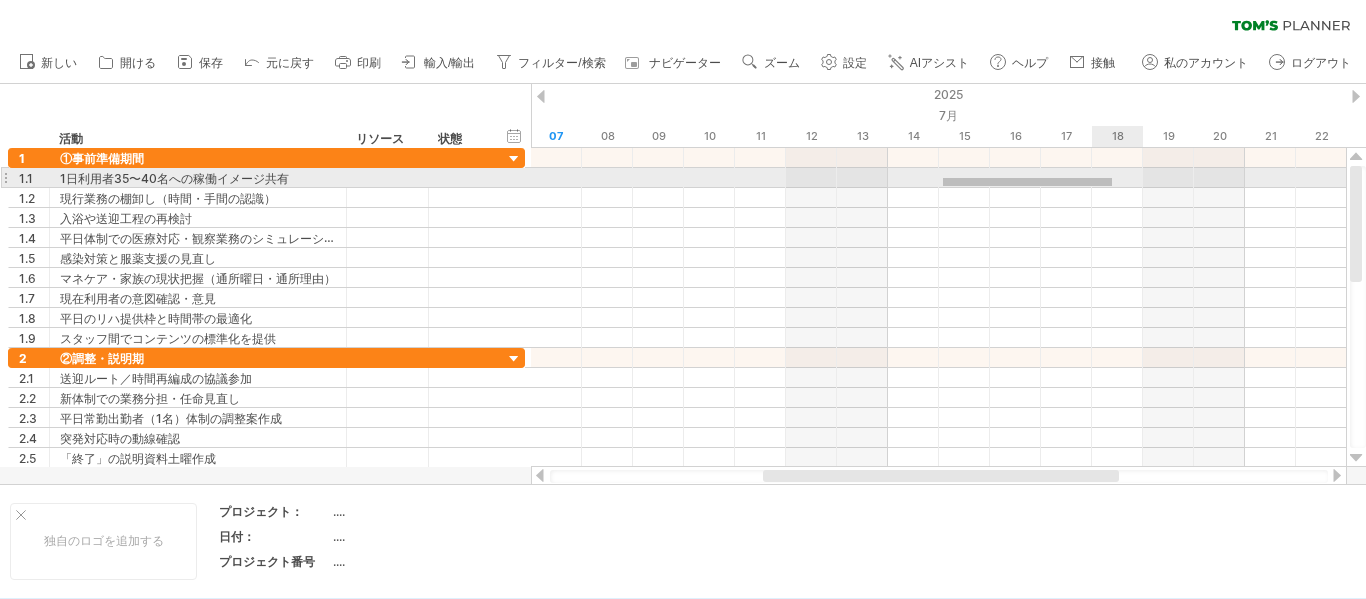 drag, startPoint x: 943, startPoint y: 178, endPoint x: 1116, endPoint y: 184, distance: 173.10402 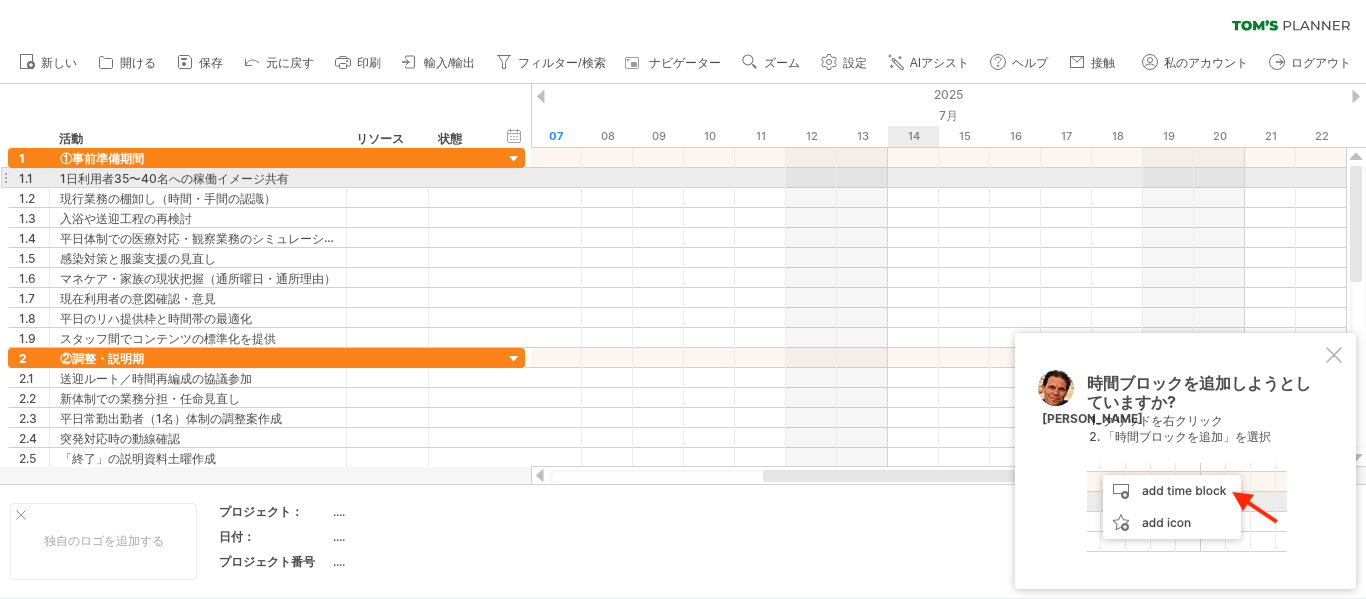 click at bounding box center (938, 178) 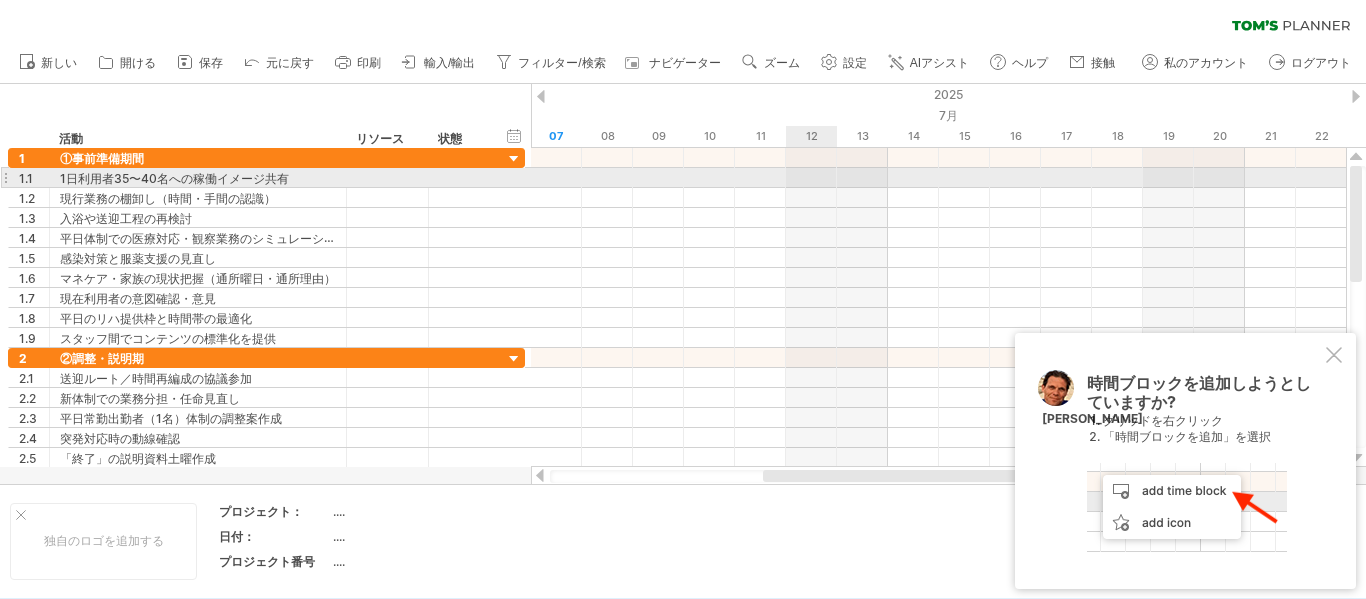 click at bounding box center [938, 178] 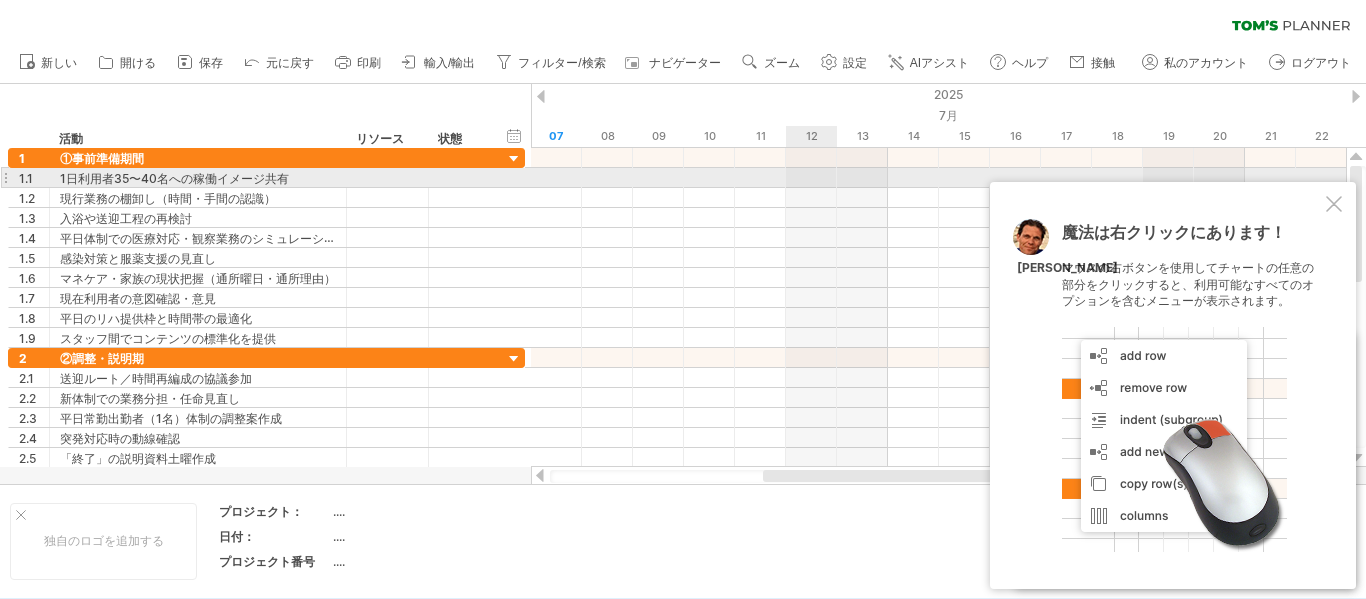 click at bounding box center [938, 178] 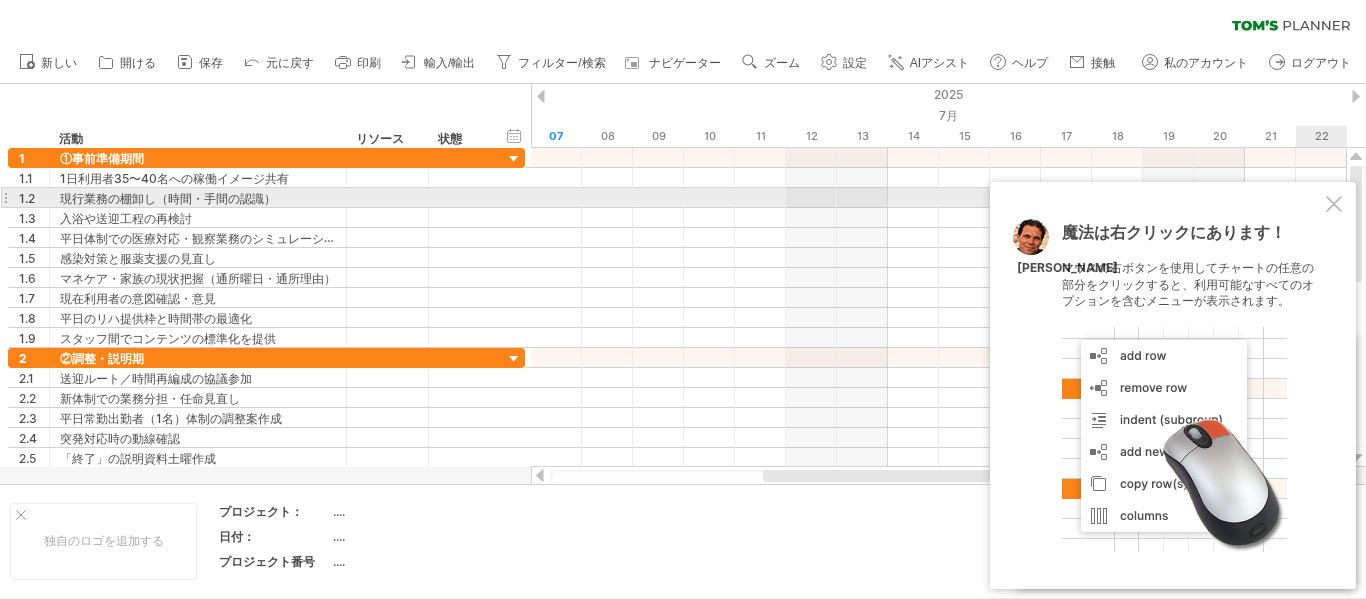 click at bounding box center (1334, 204) 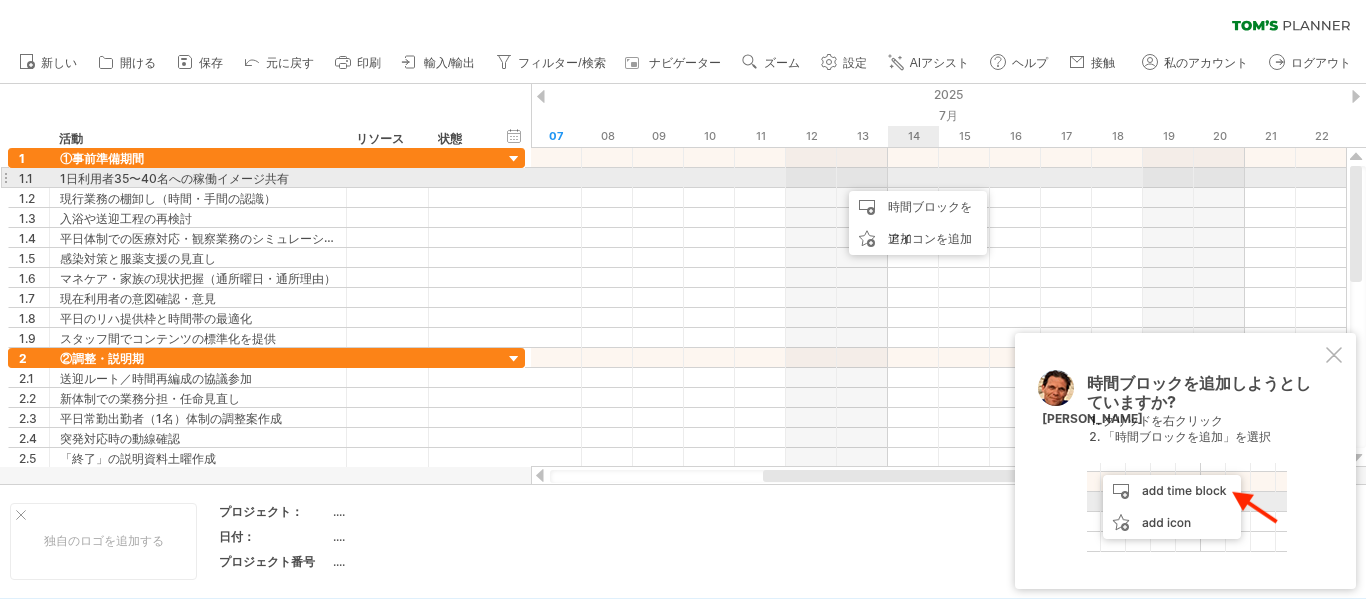 drag, startPoint x: 919, startPoint y: 198, endPoint x: 918, endPoint y: 177, distance: 21.023796 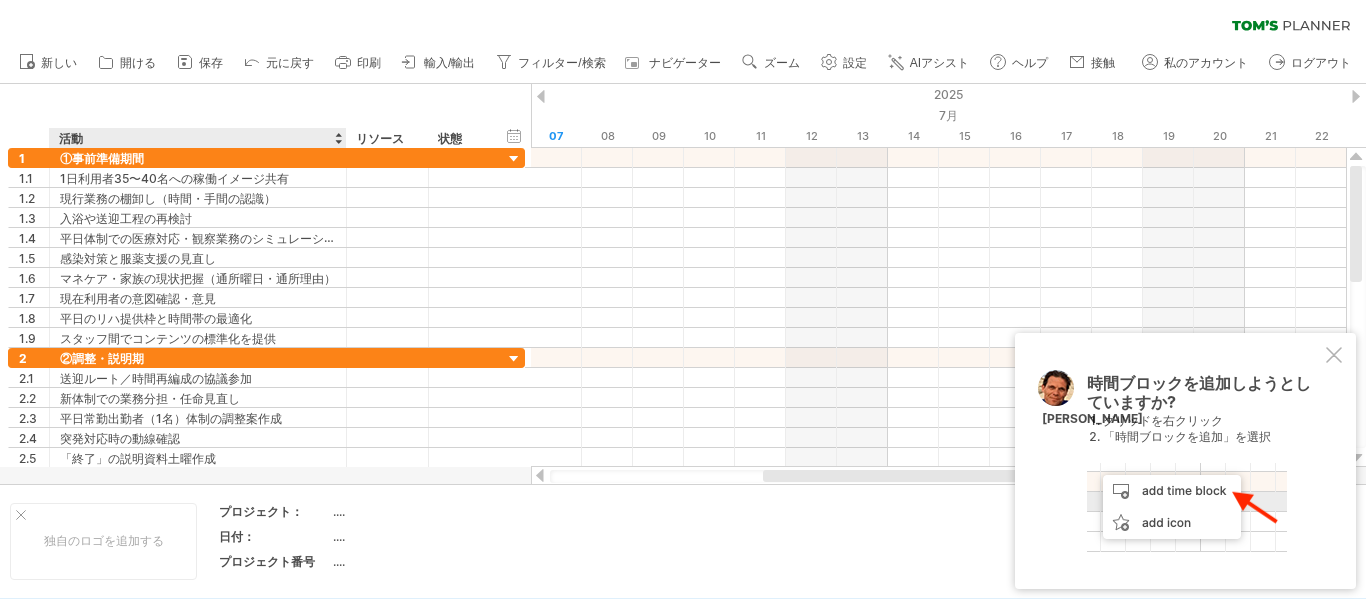 click on "開始/終了/継続時間を非表示にする 開始/終了/継続時間を表示
******** 活動 ******** リソース ****** 状態" at bounding box center [265, 116] 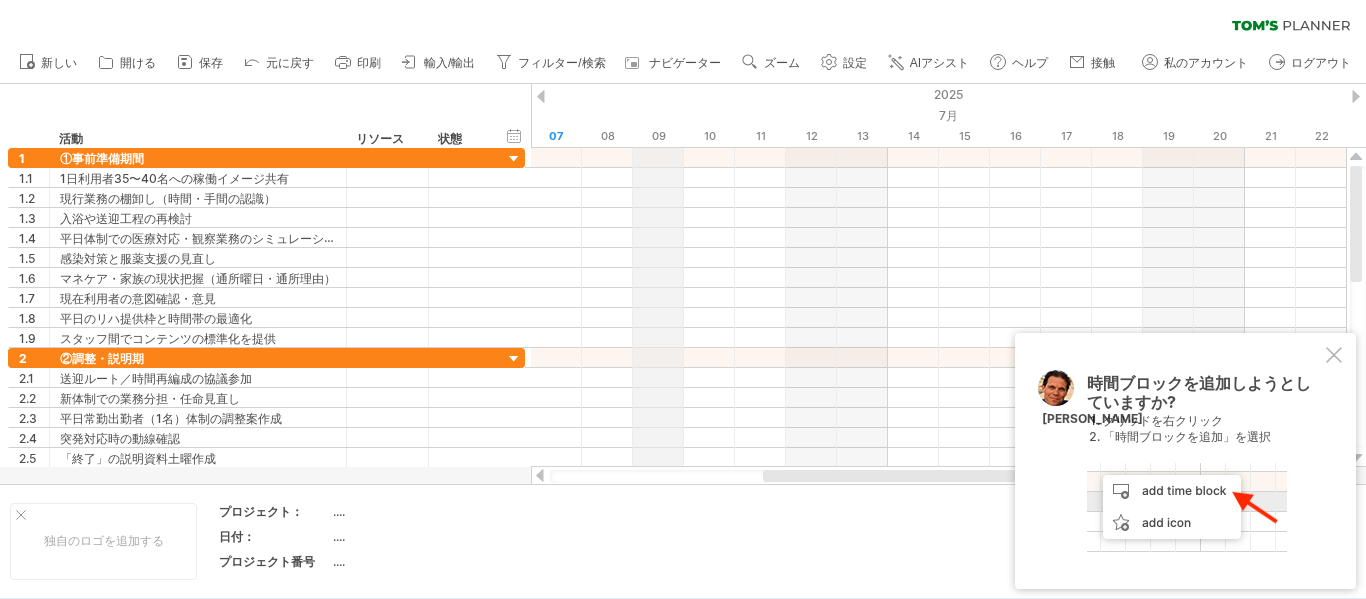 click on "09" at bounding box center [659, 136] 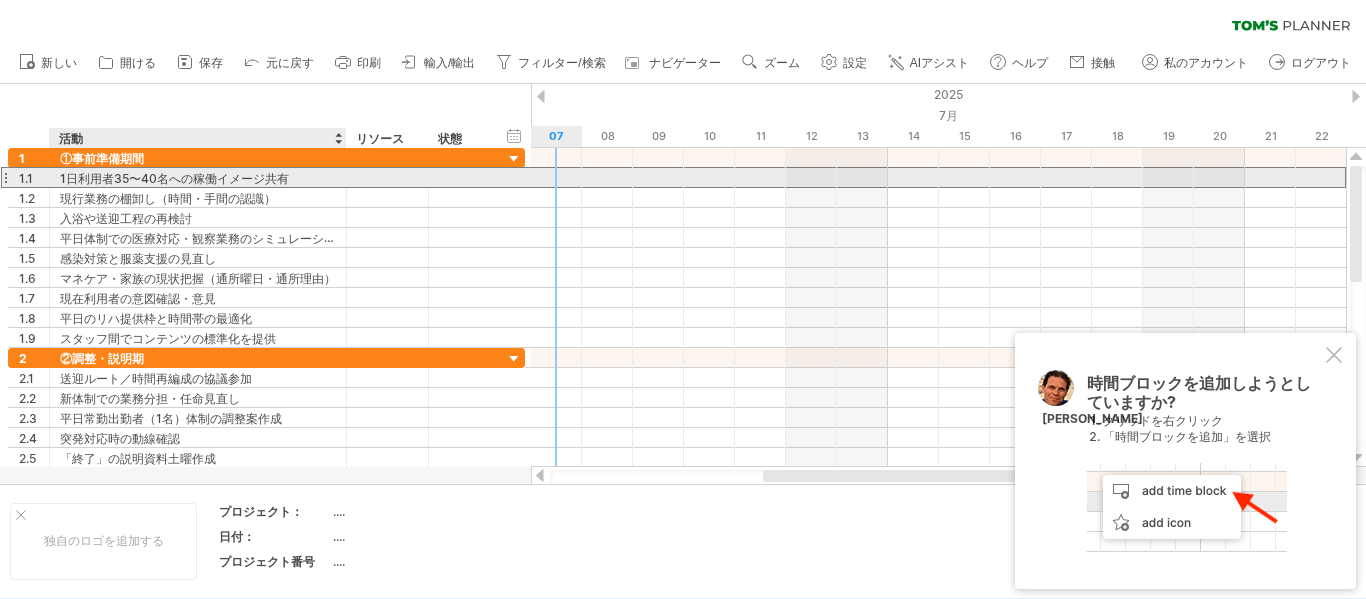 click on "1日利用者35〜40名への稼働イメージ共有" at bounding box center [174, 178] 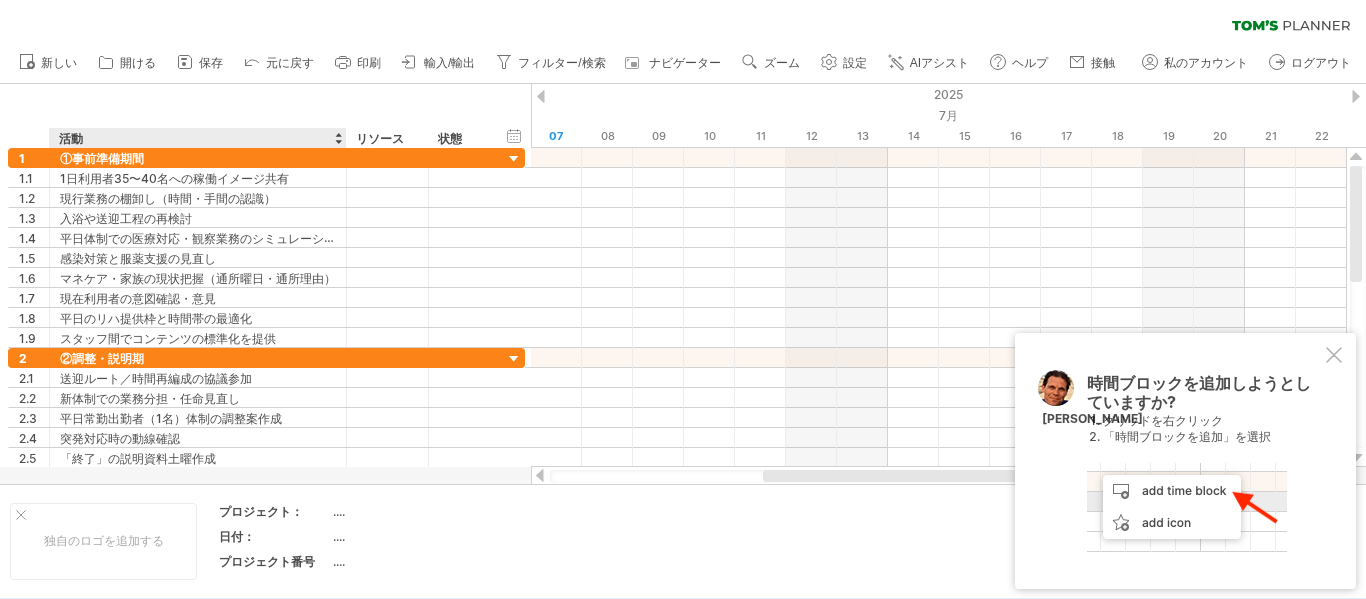 drag, startPoint x: 337, startPoint y: 510, endPoint x: 401, endPoint y: 519, distance: 64.629715 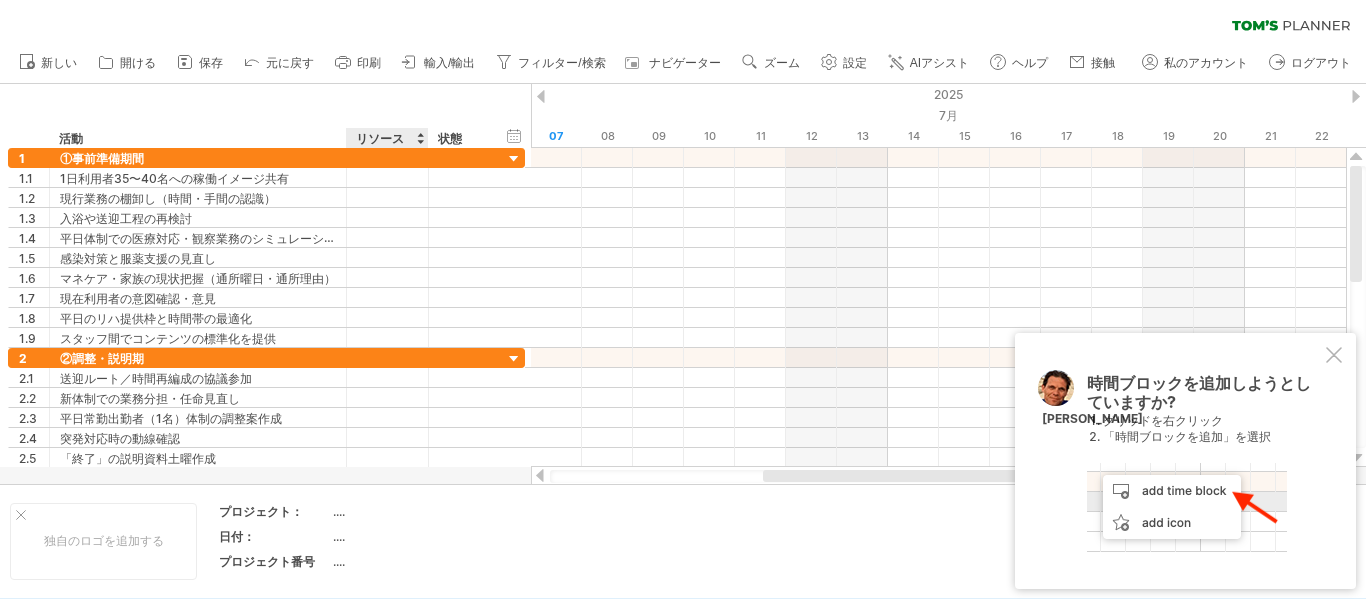 click on "...." at bounding box center (417, 536) 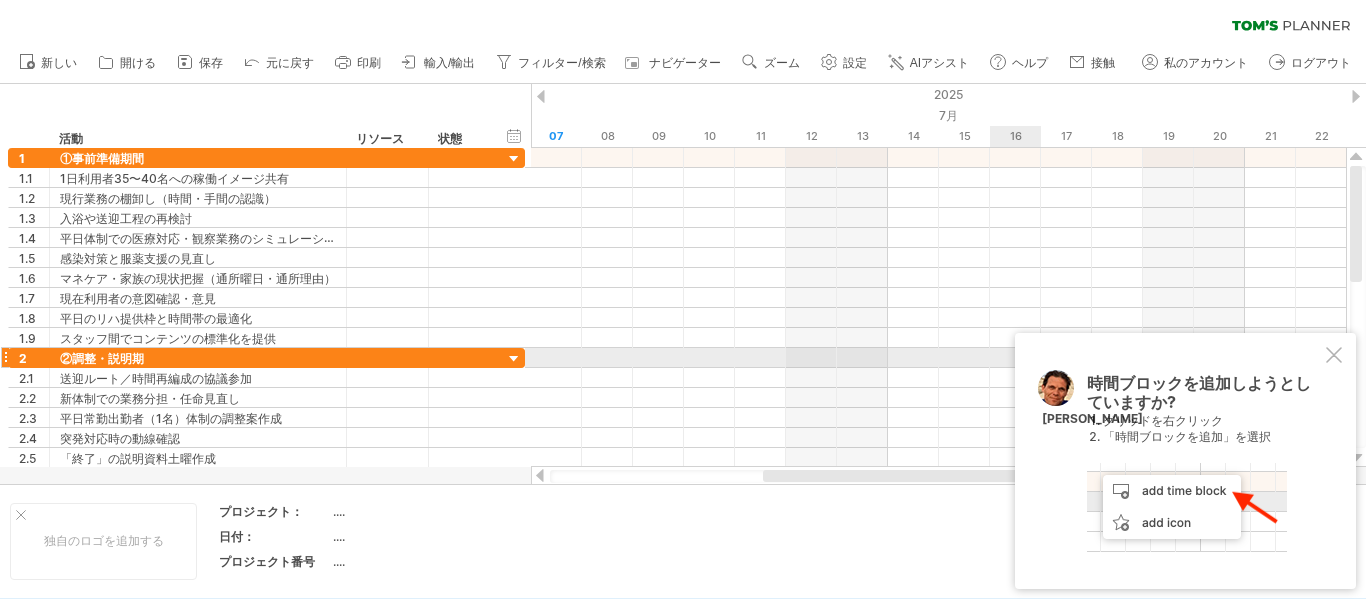 click on "時間ブロックを追加しようとしていますか? グリッドを右クリック 「時間ブロックを追加」を選択   [PERSON_NAME]" at bounding box center (1185, 461) 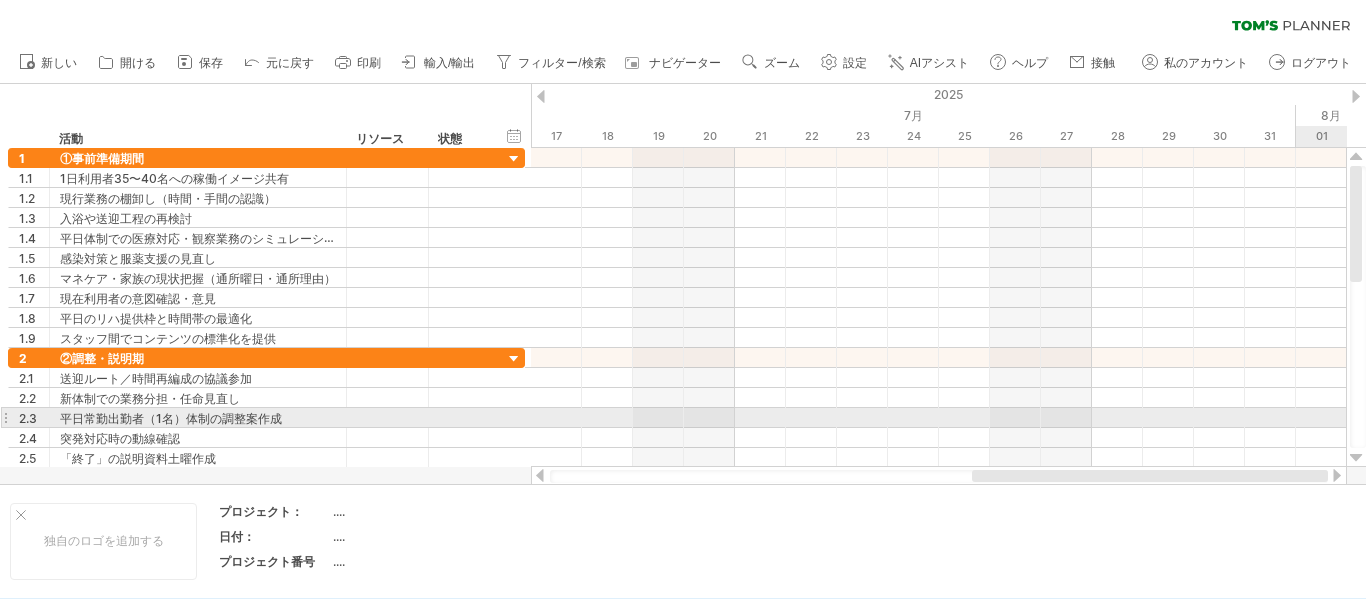 drag, startPoint x: 998, startPoint y: 476, endPoint x: 1365, endPoint y: 414, distance: 372.20023 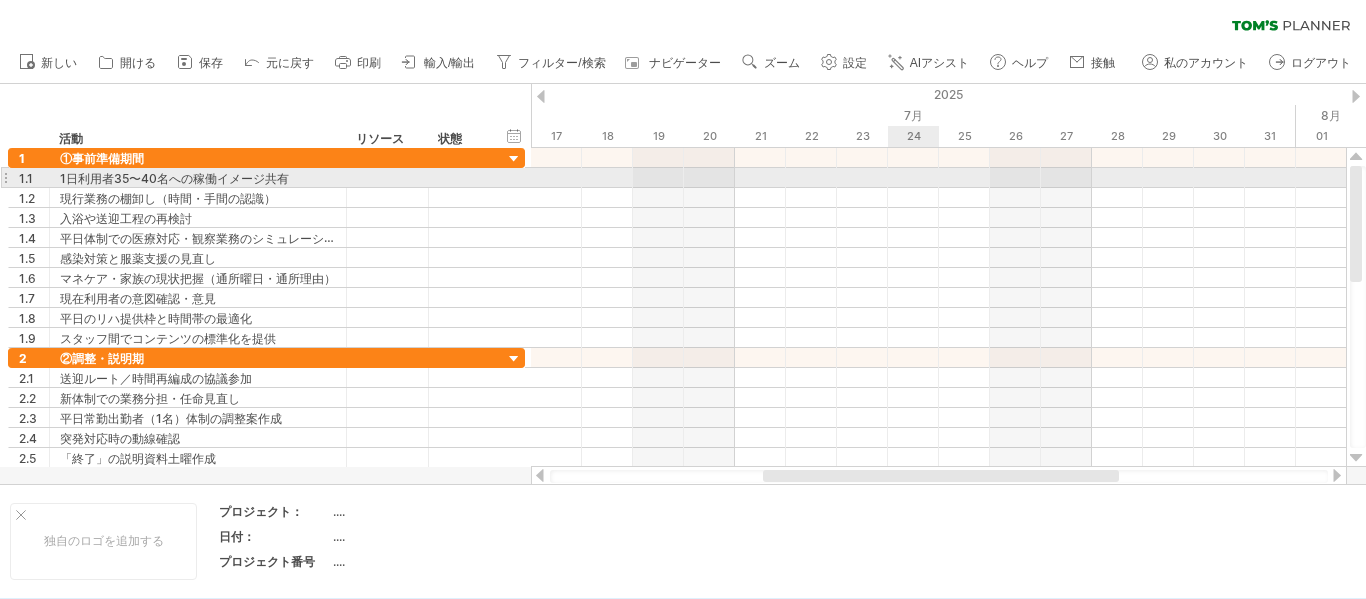 click at bounding box center [938, 178] 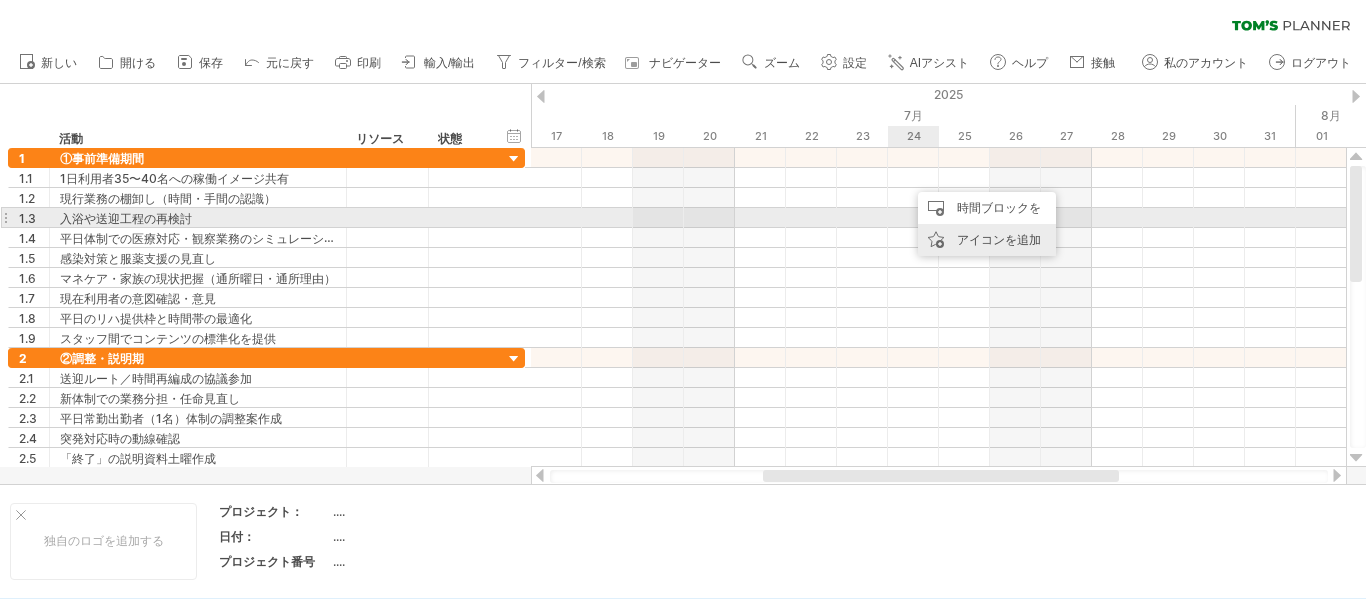 click on "アイコンを追加" at bounding box center (987, 240) 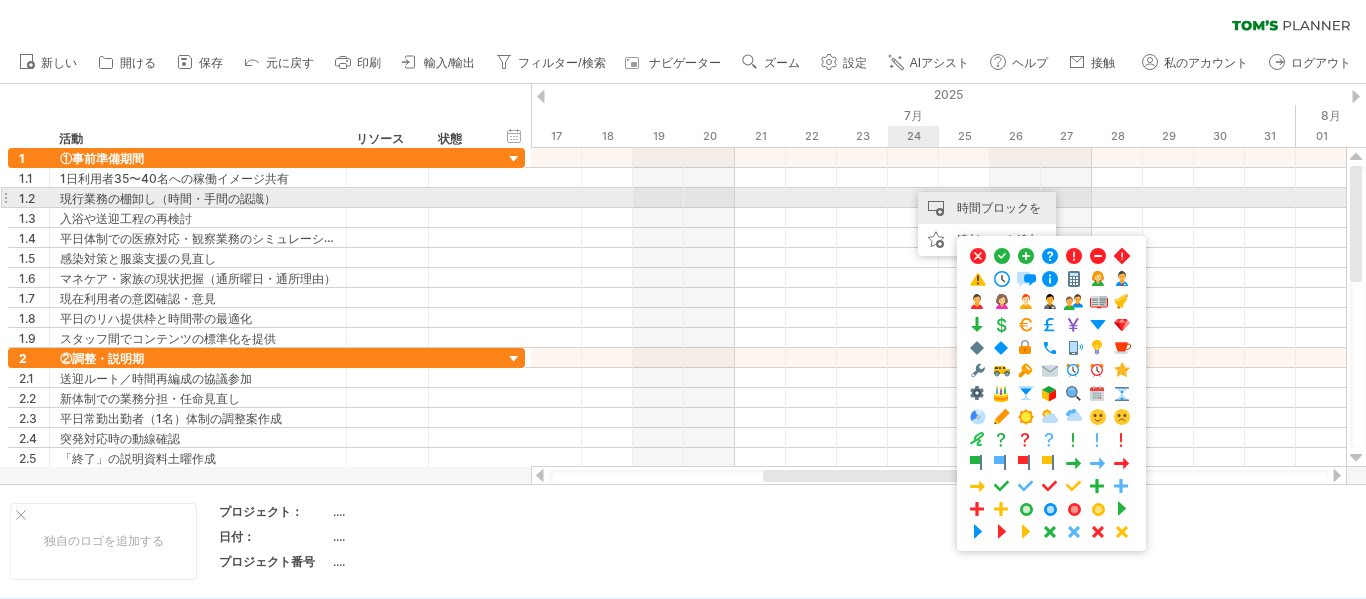 click on "時間ブロックを追加" at bounding box center (999, 223) 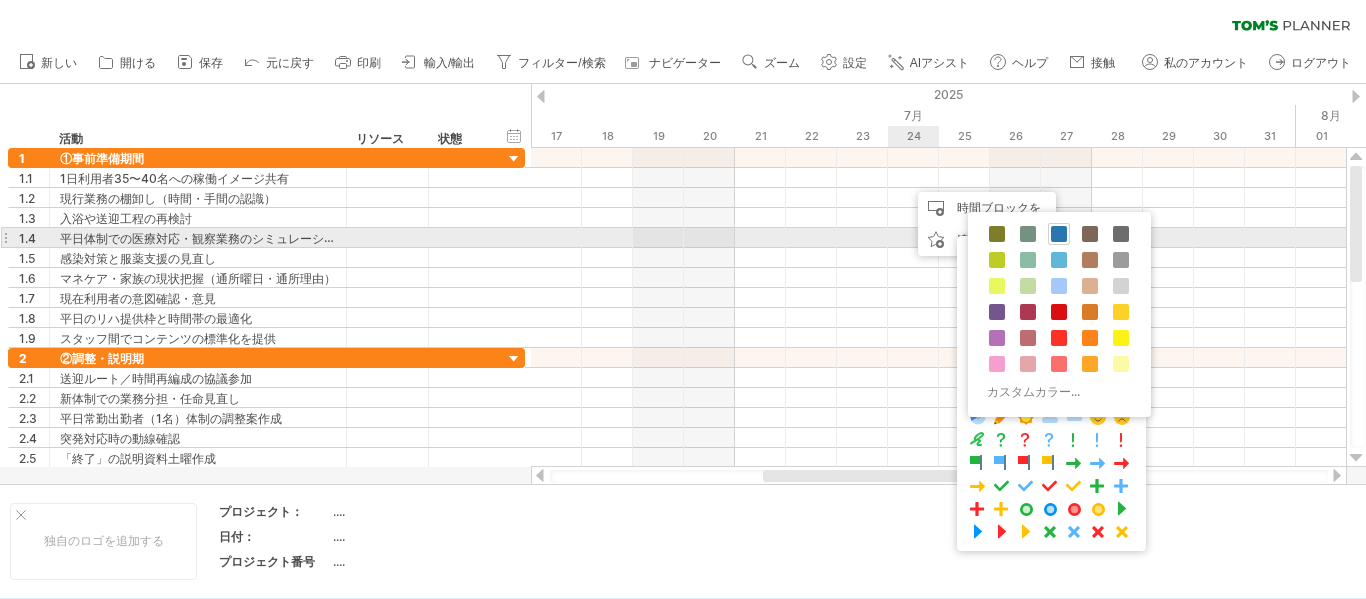 click at bounding box center (1059, 234) 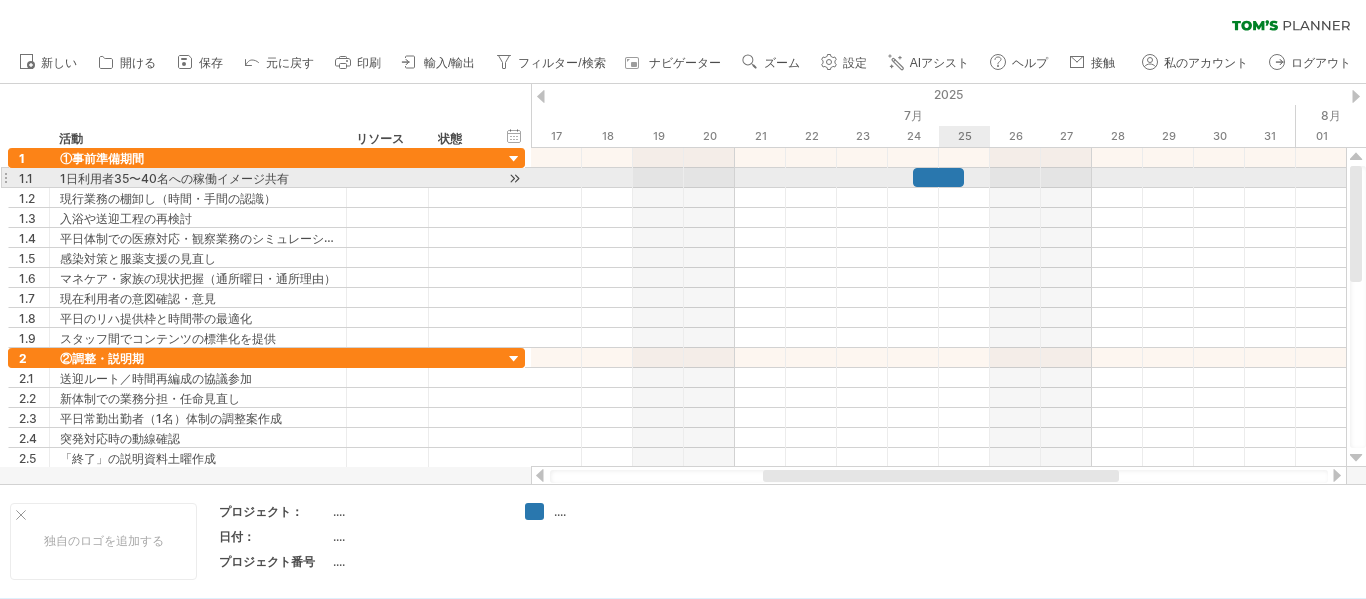 click at bounding box center (938, 178) 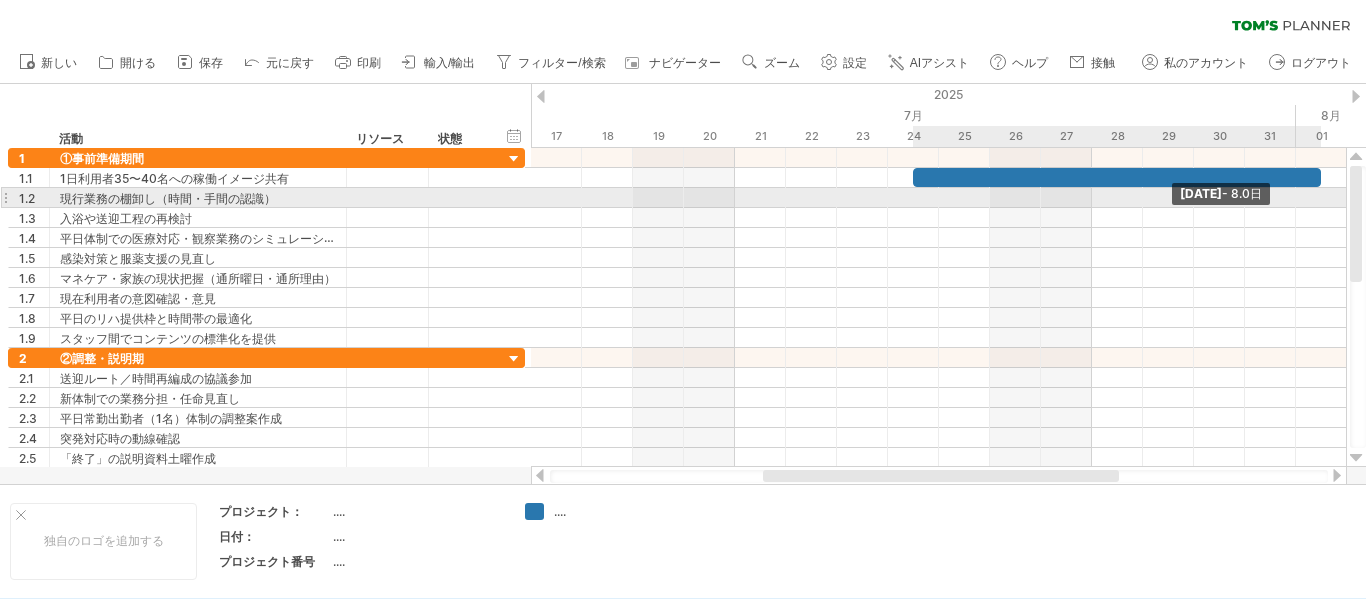 drag, startPoint x: 967, startPoint y: 177, endPoint x: 1268, endPoint y: 195, distance: 301.53772 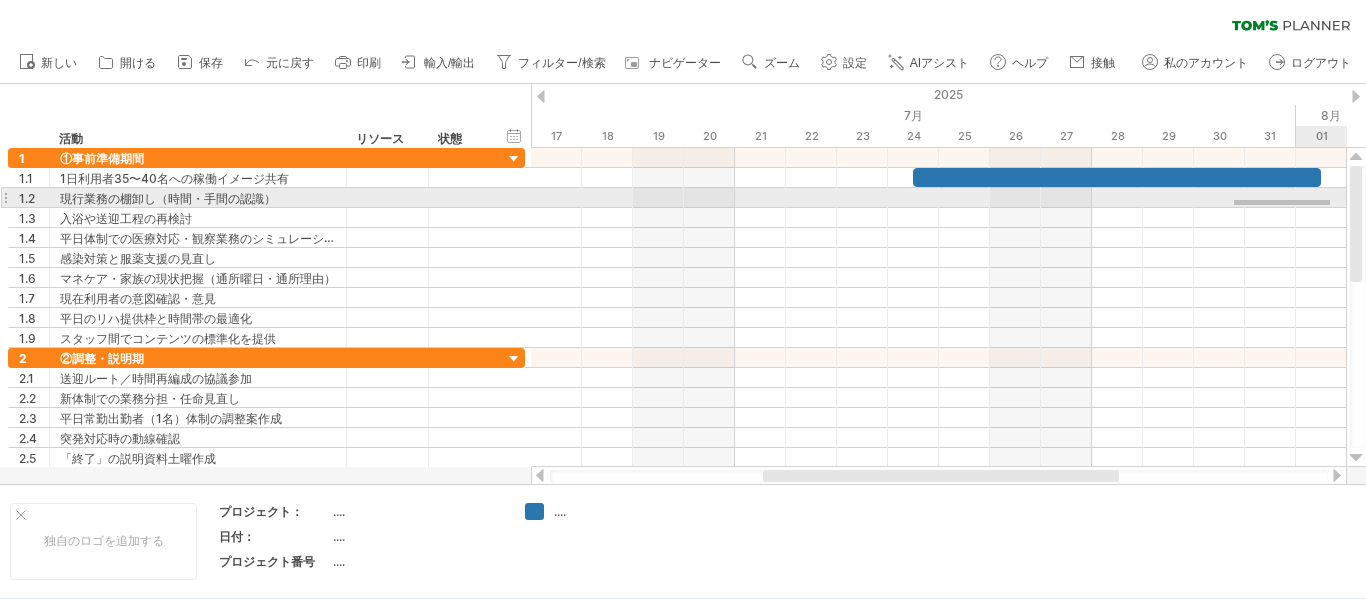 drag, startPoint x: 1234, startPoint y: 200, endPoint x: 1308, endPoint y: 205, distance: 74.168724 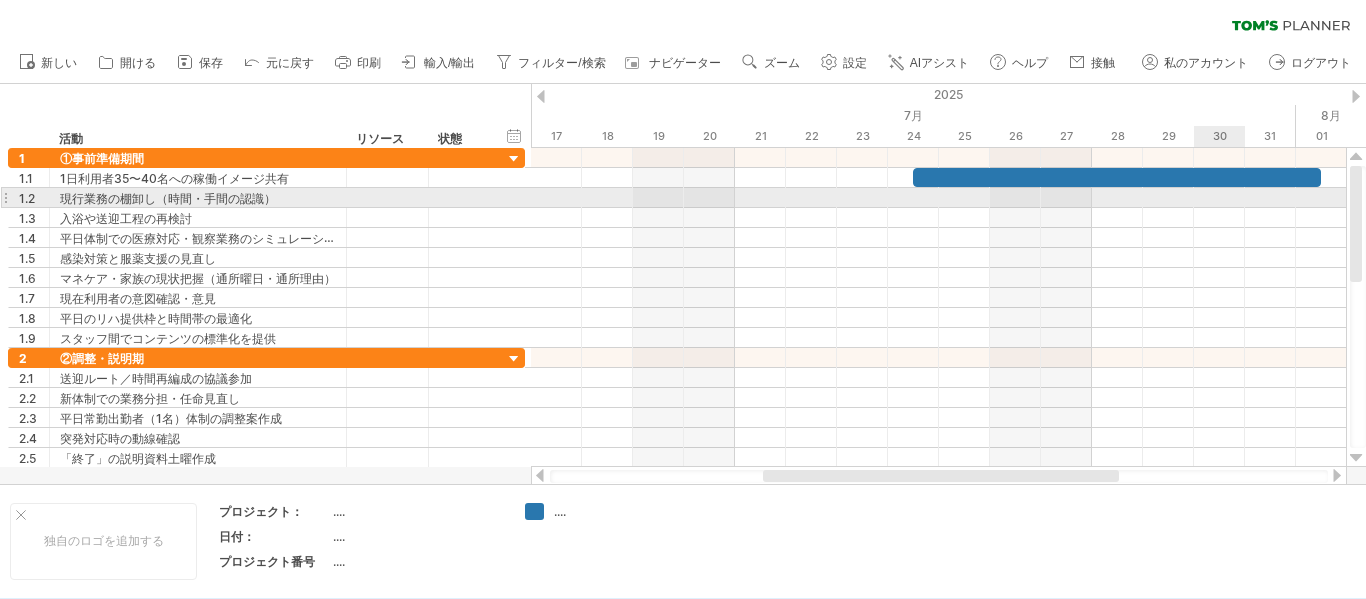 click at bounding box center [938, 198] 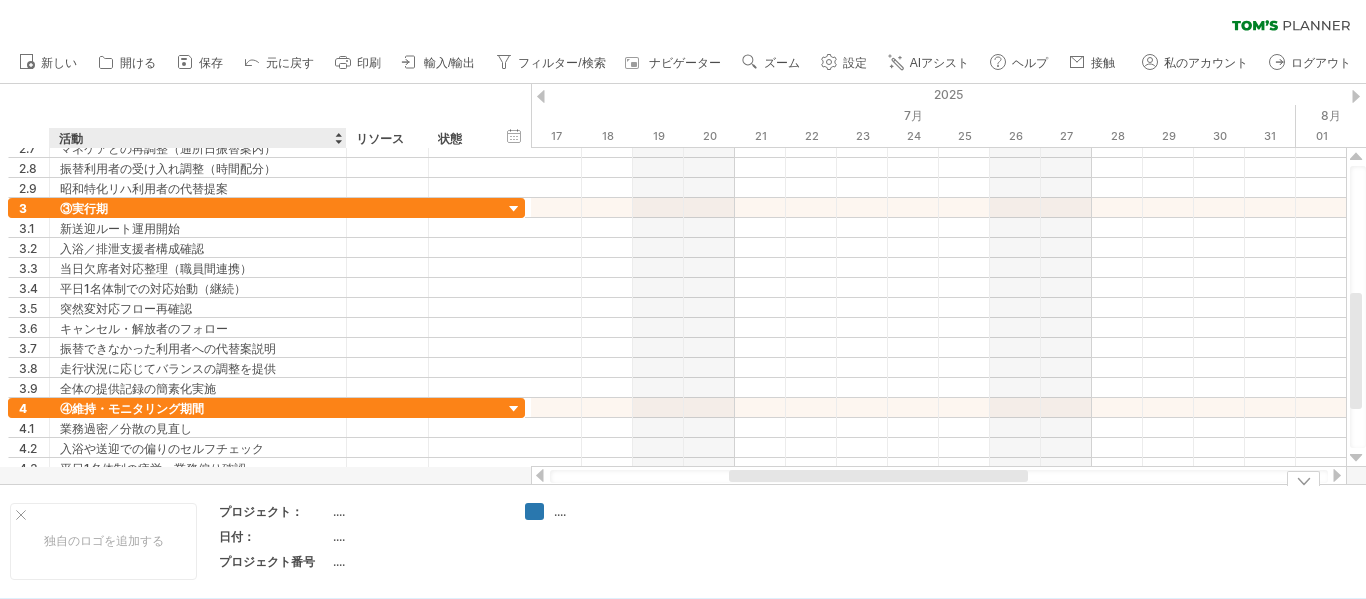 click on "...." at bounding box center [339, 536] 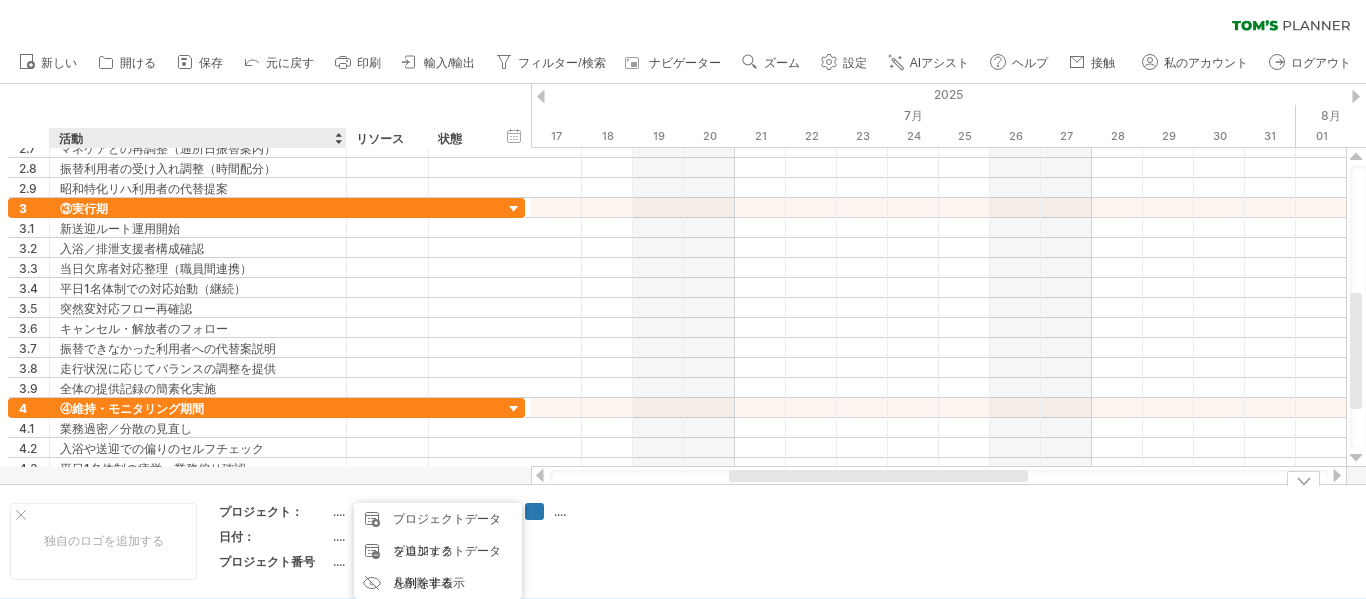 click on "...." at bounding box center (417, 536) 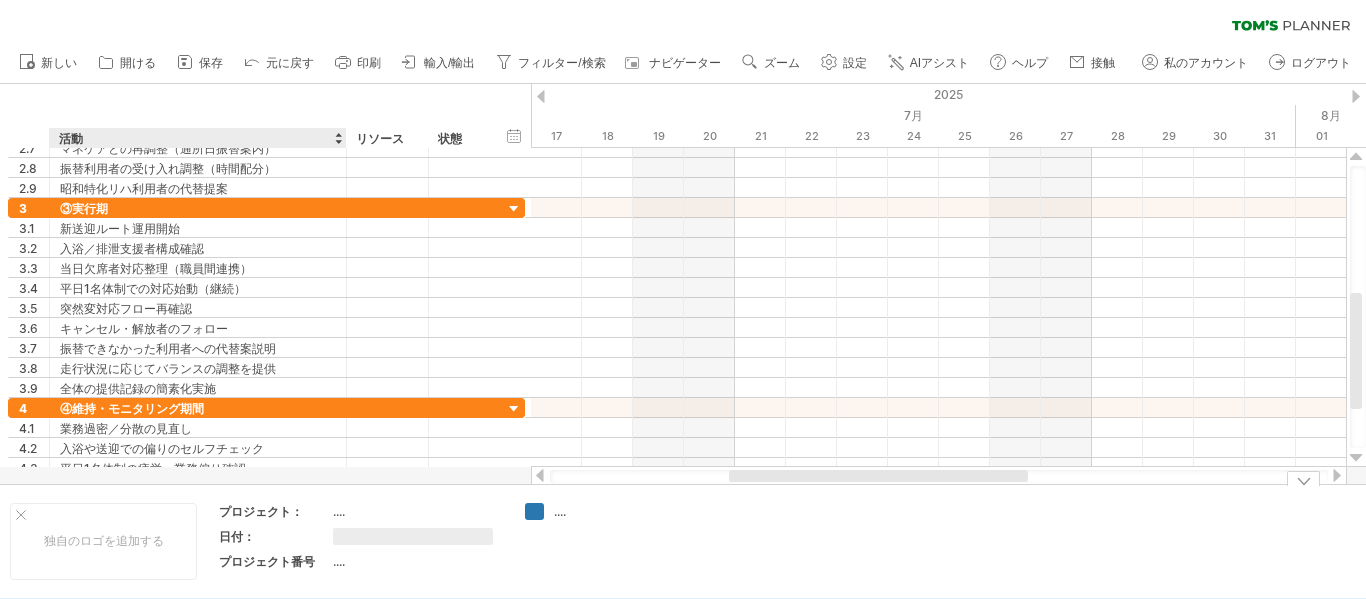 click at bounding box center [413, 536] 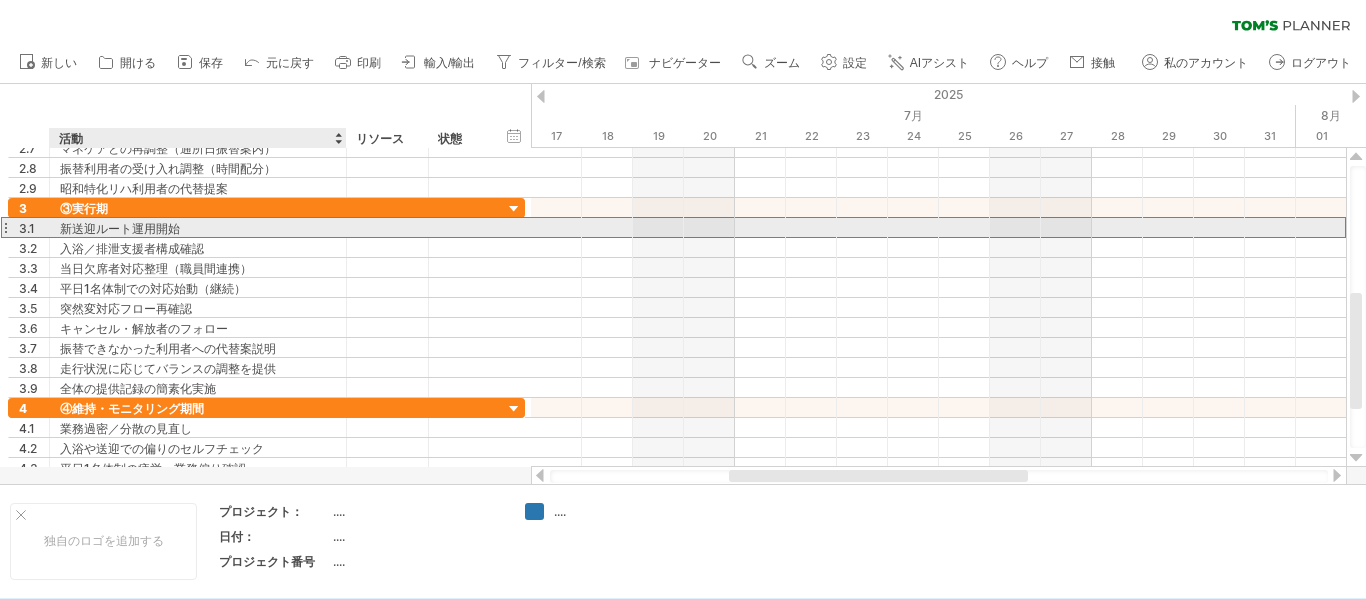 click on "新送迎ルート運用開始" at bounding box center [120, 228] 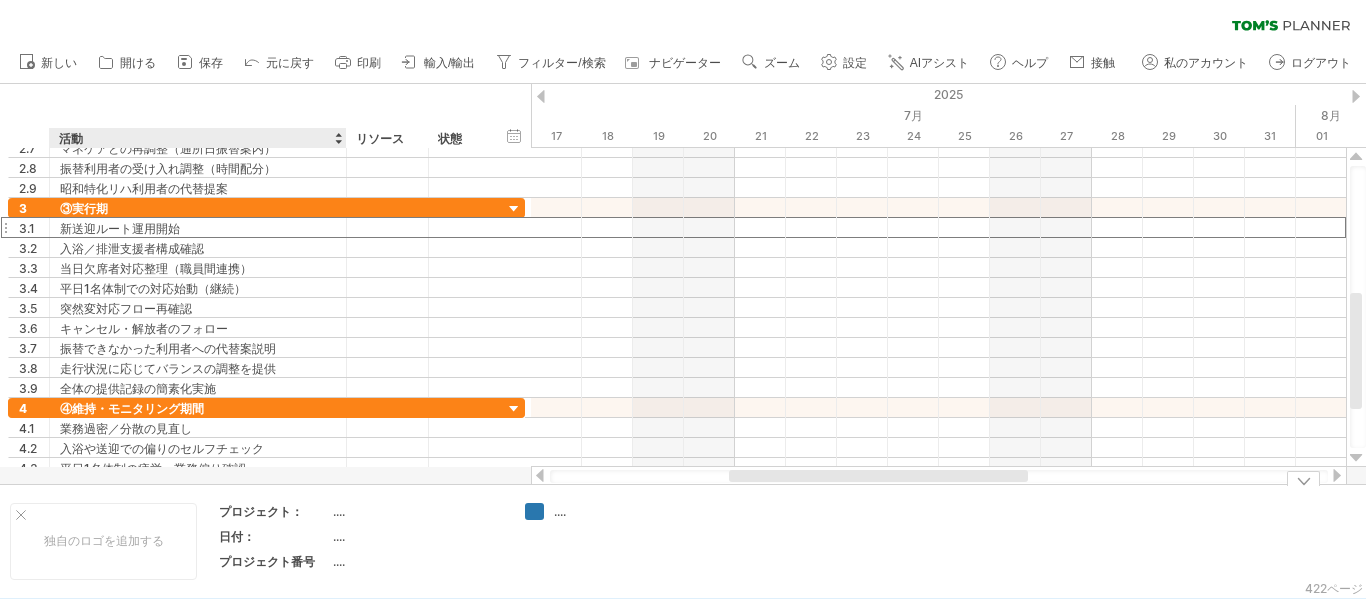 click on "...." at bounding box center (339, 536) 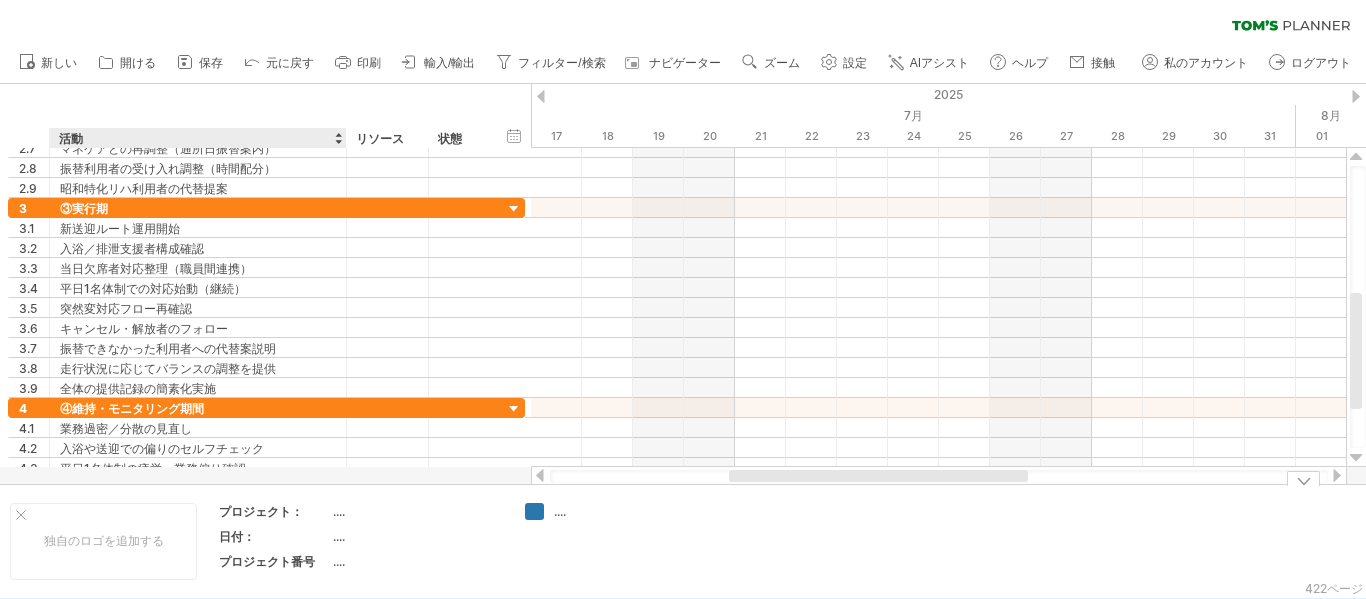 click on "...." at bounding box center [417, 536] 